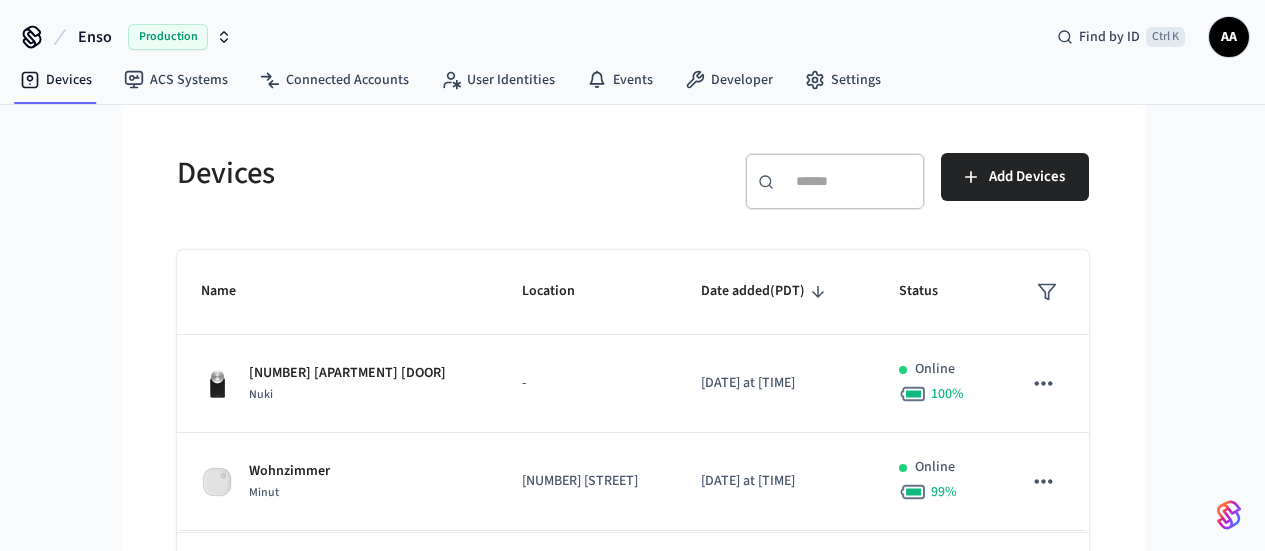 scroll, scrollTop: 0, scrollLeft: 0, axis: both 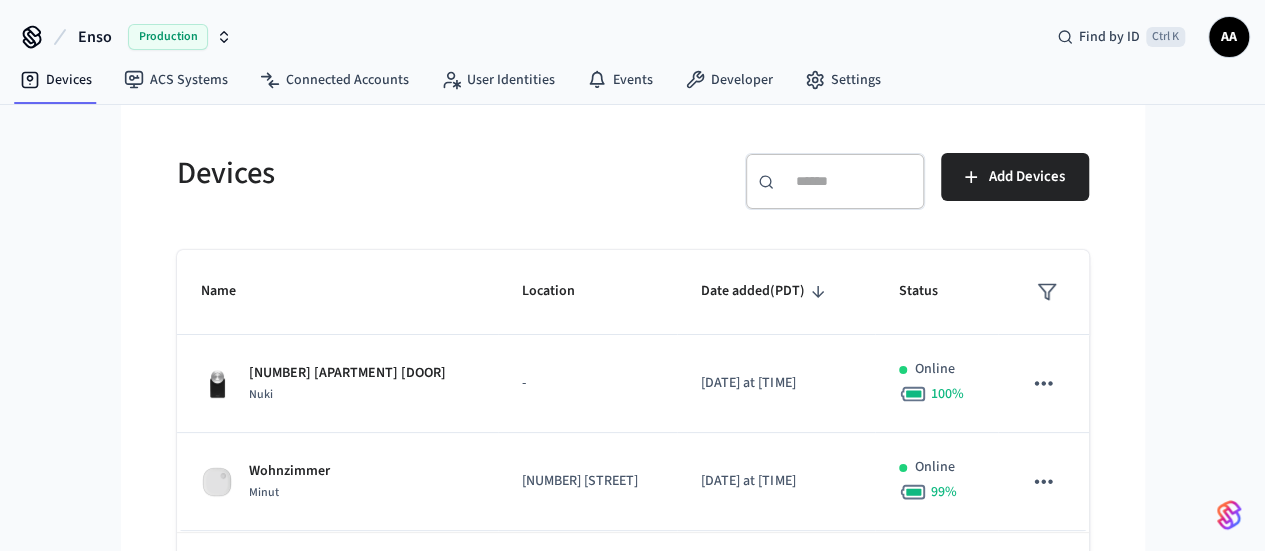 click on "​ ​" at bounding box center (835, 181) 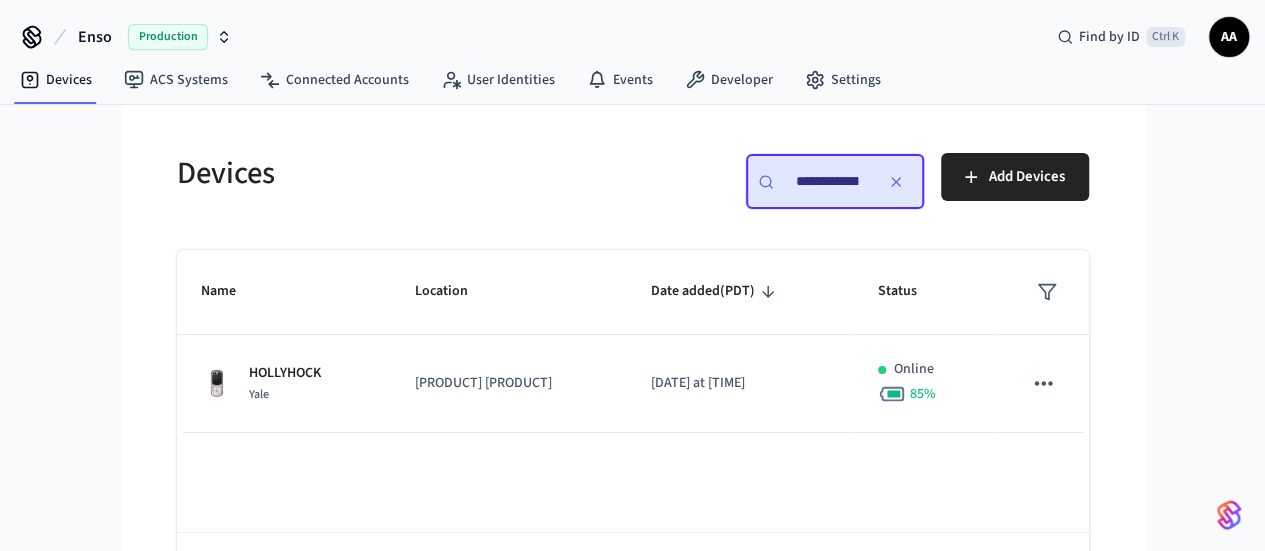 scroll, scrollTop: 0, scrollLeft: 182, axis: horizontal 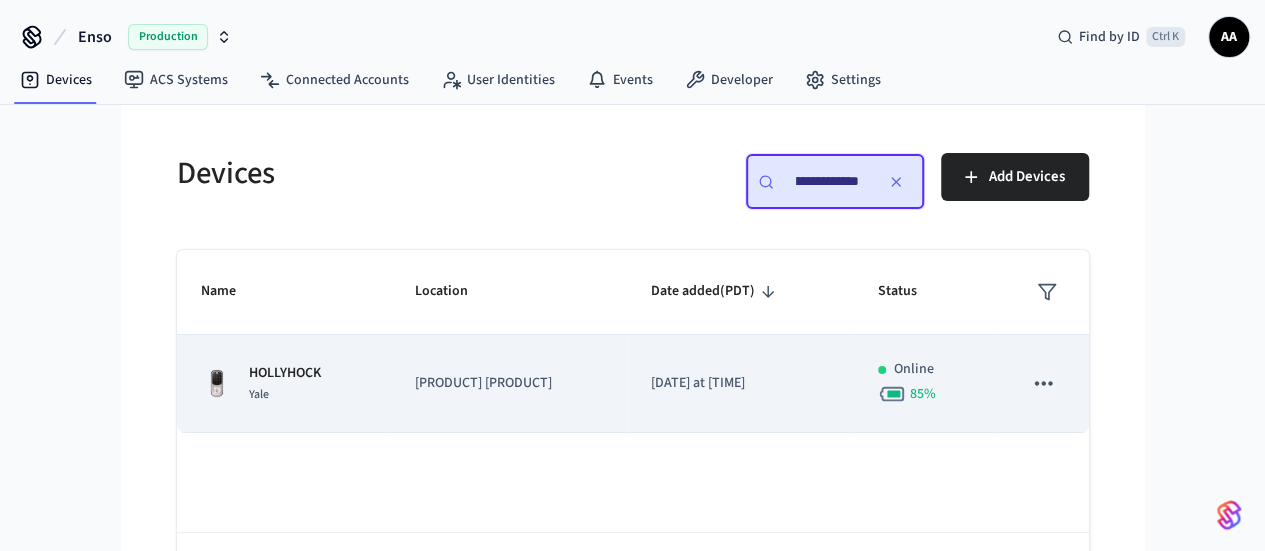 type on "**********" 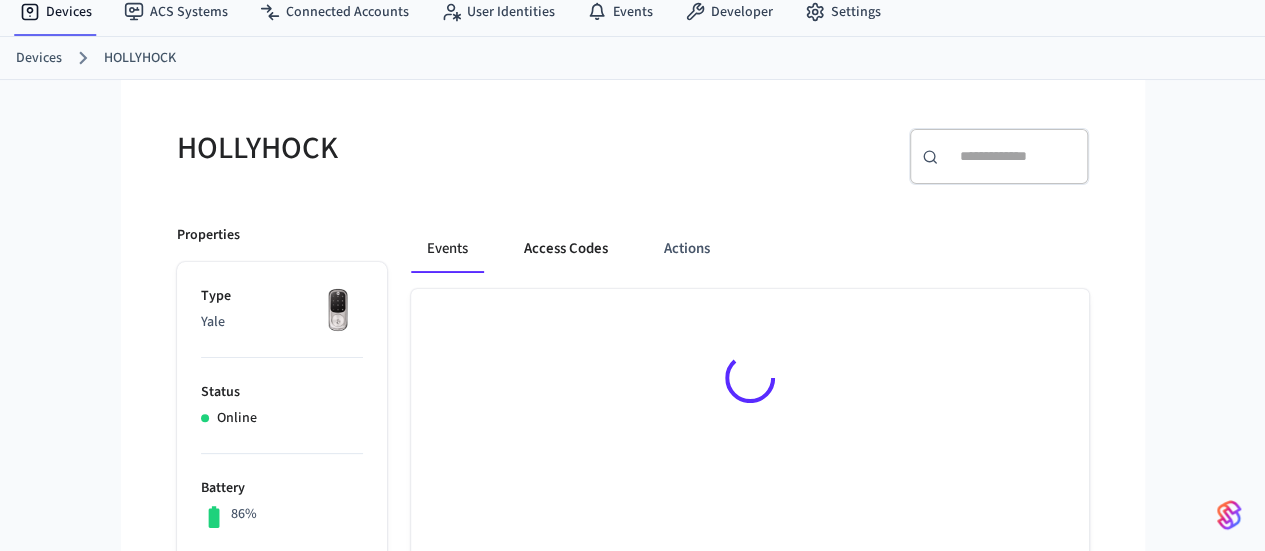 scroll, scrollTop: 200, scrollLeft: 0, axis: vertical 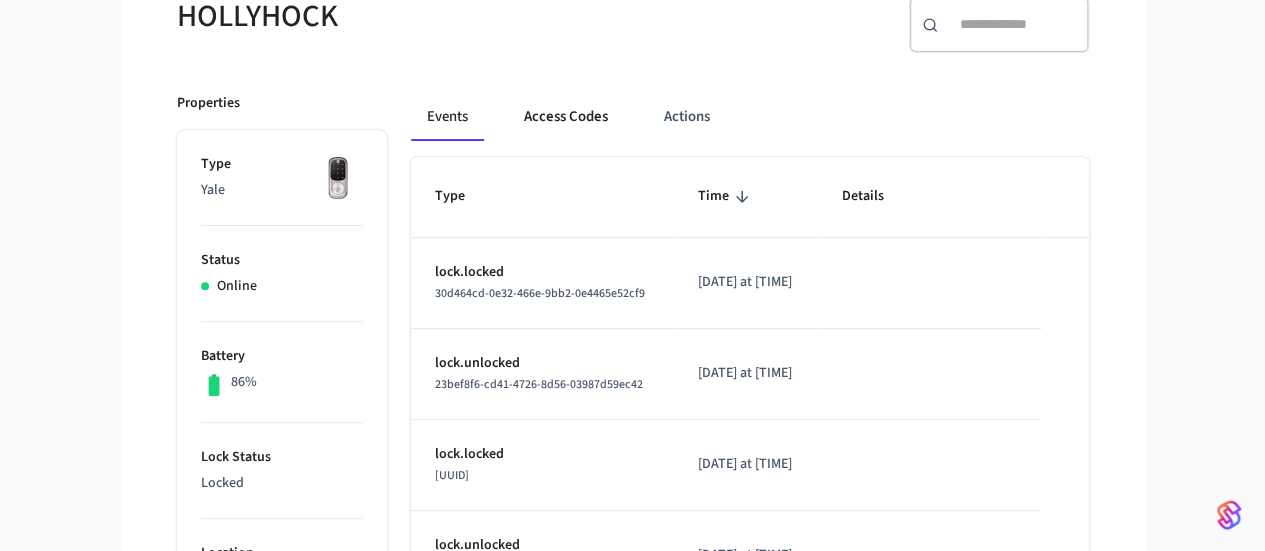 click on "Access Codes" at bounding box center [566, 117] 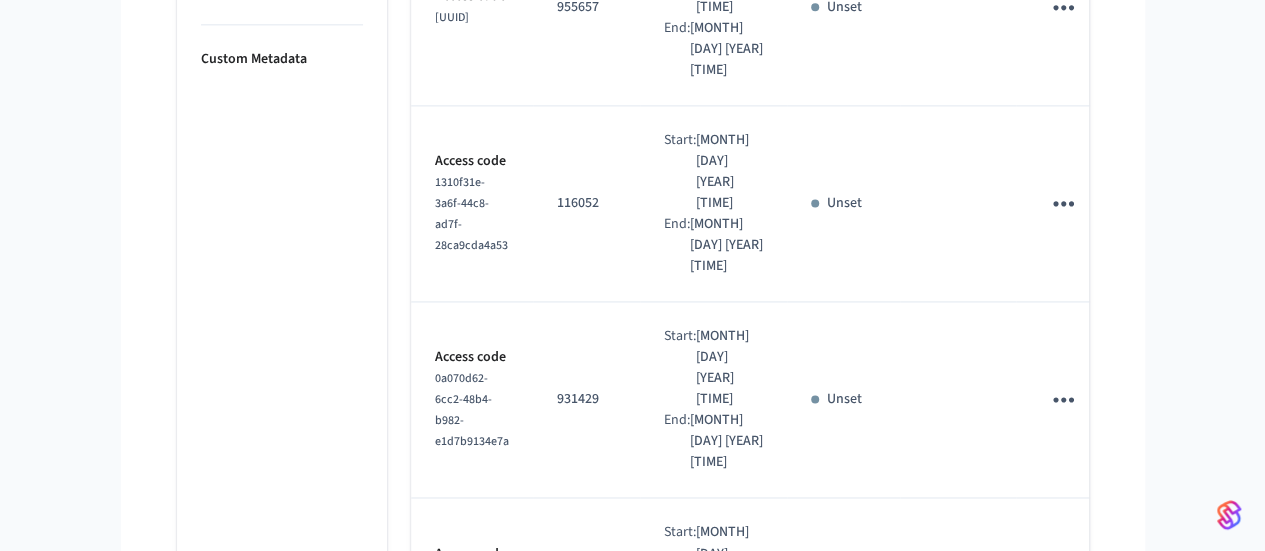 scroll, scrollTop: 1345, scrollLeft: 0, axis: vertical 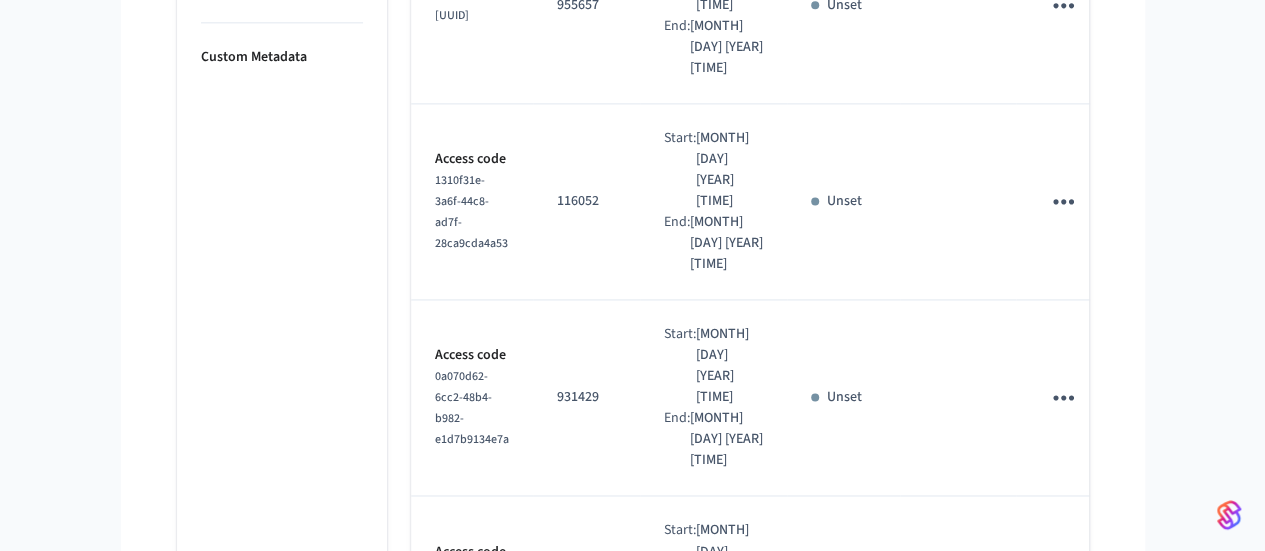 click 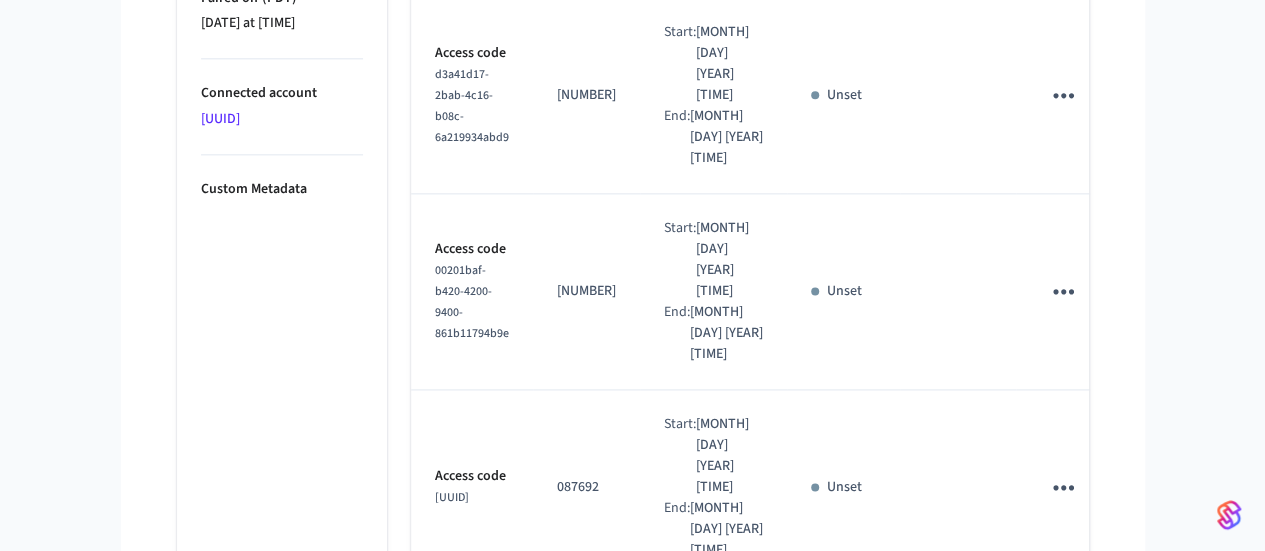 scroll, scrollTop: 1303, scrollLeft: 0, axis: vertical 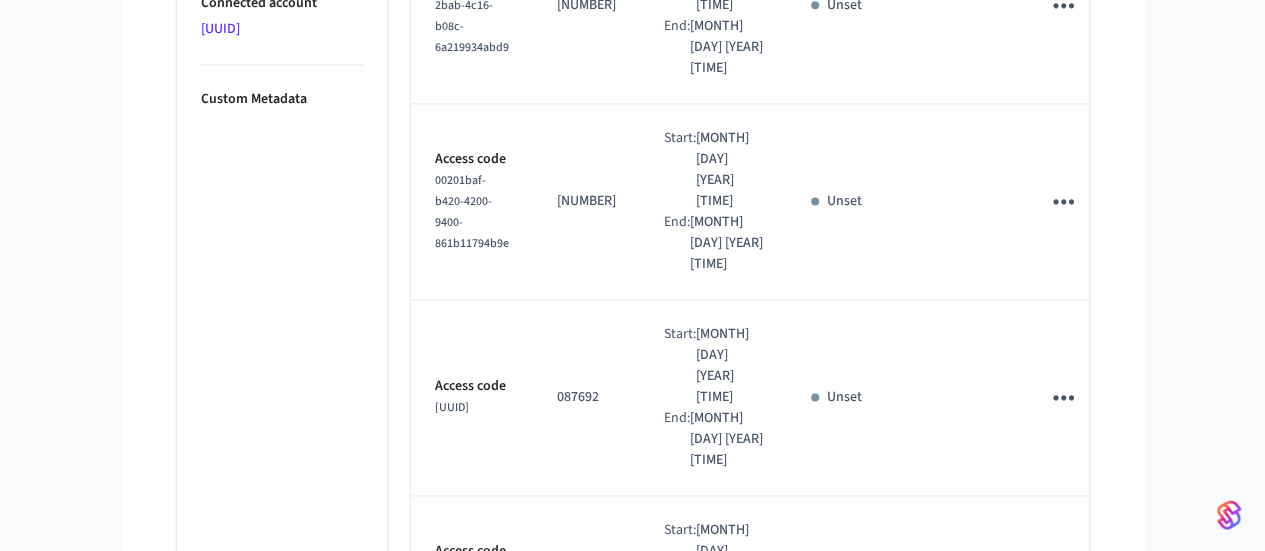 click 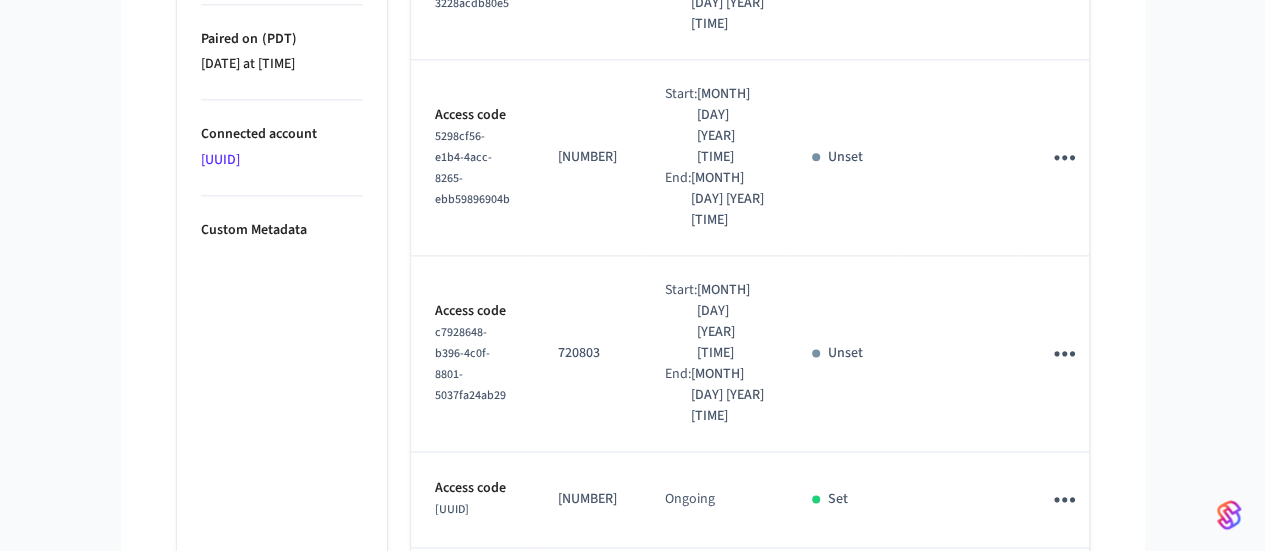 scroll, scrollTop: 1261, scrollLeft: 0, axis: vertical 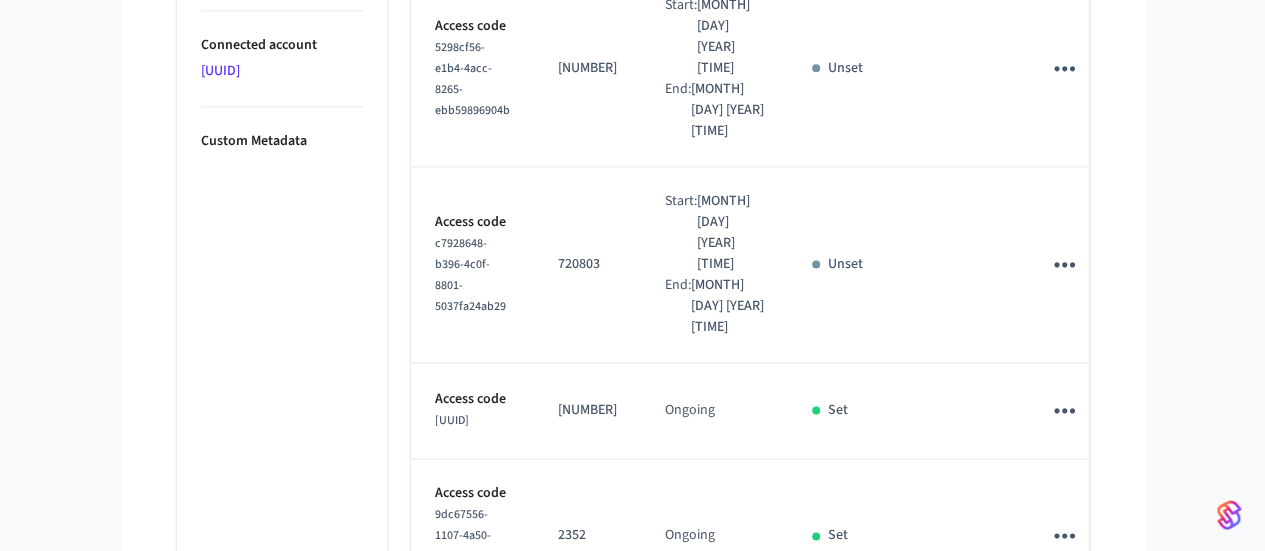 click 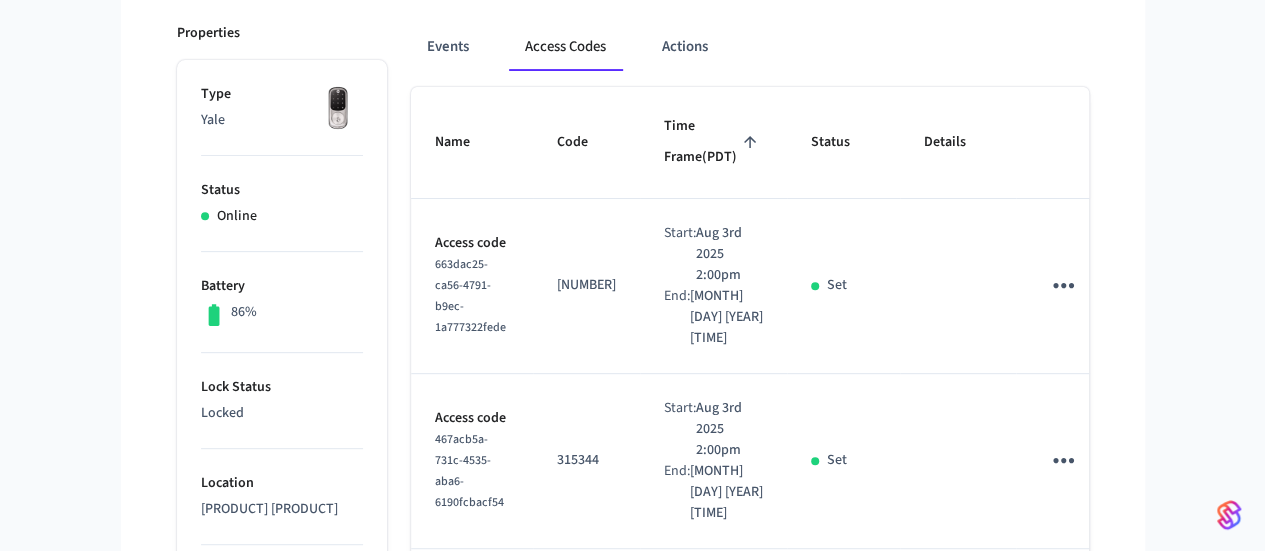scroll, scrollTop: 261, scrollLeft: 0, axis: vertical 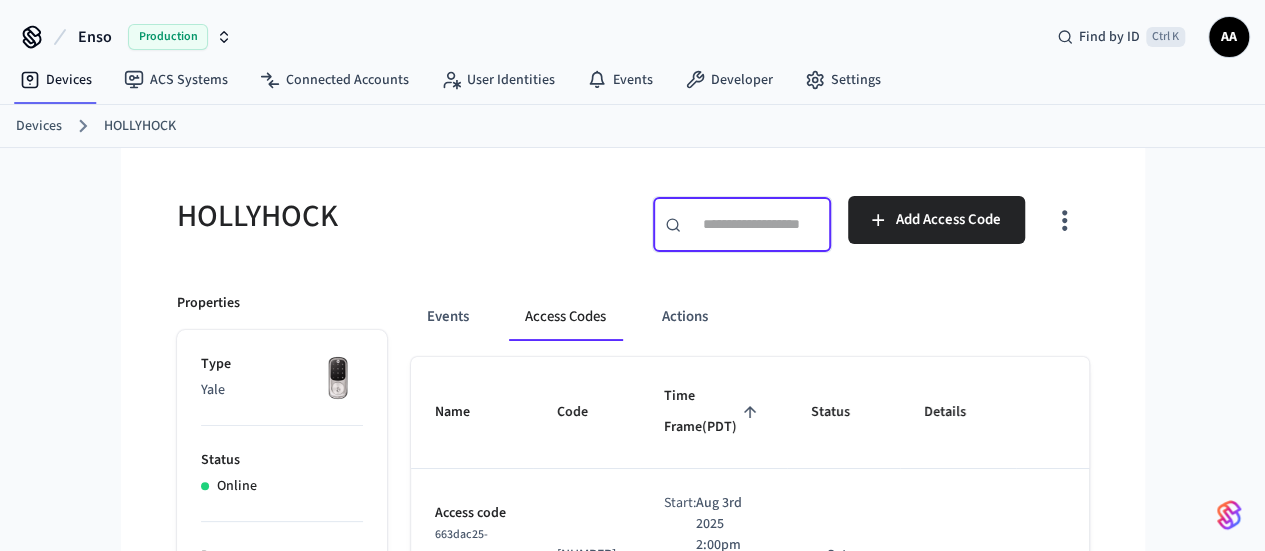 click at bounding box center (754, 224) 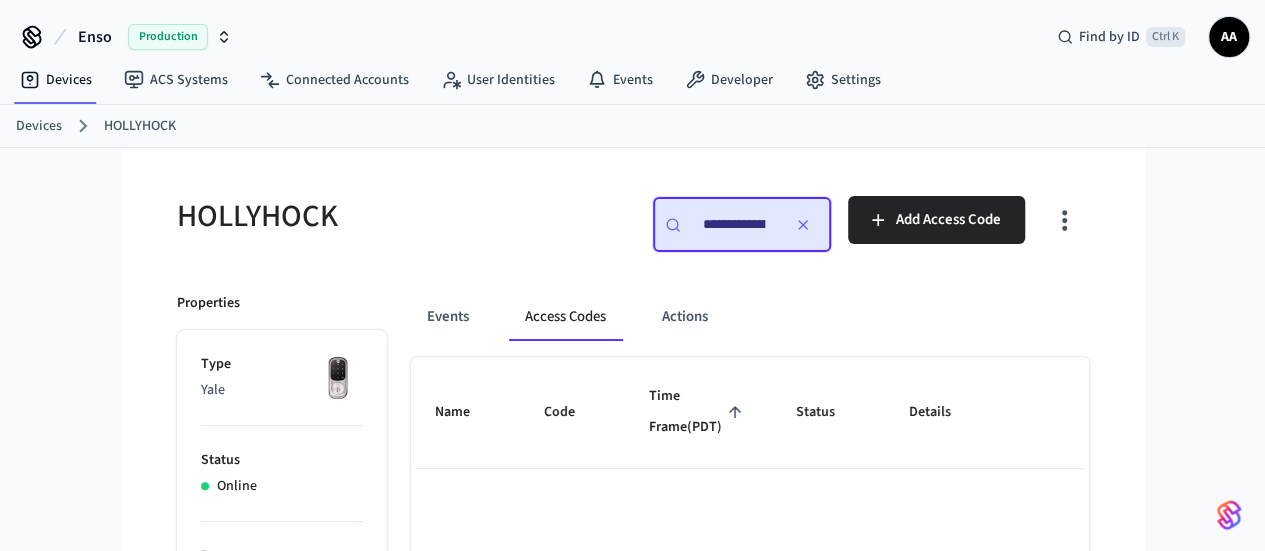 scroll, scrollTop: 0, scrollLeft: 177, axis: horizontal 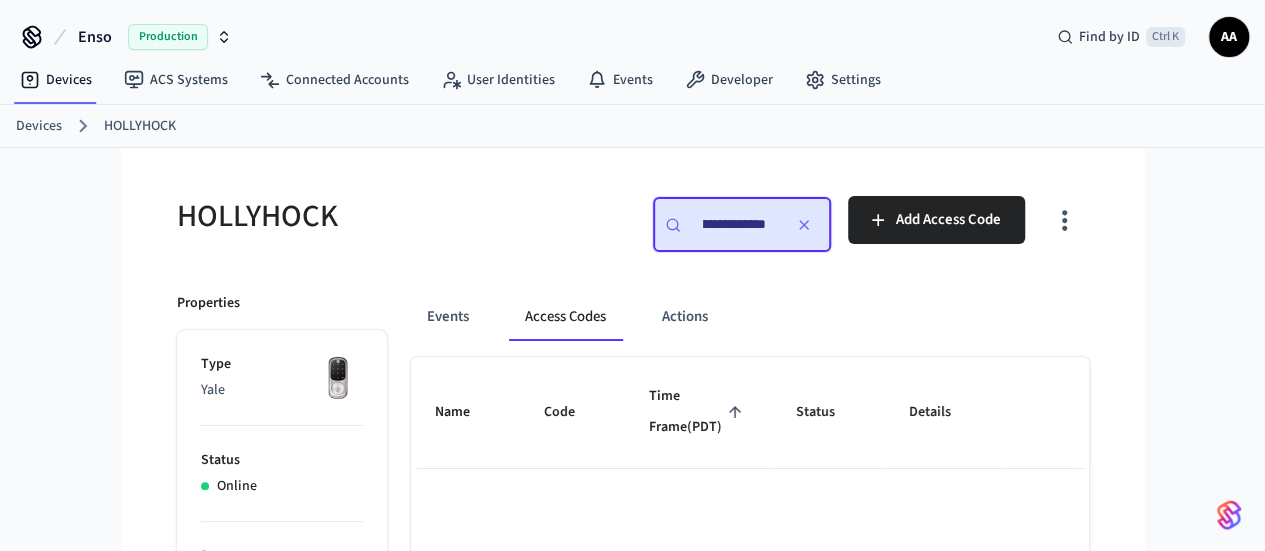 type on "**********" 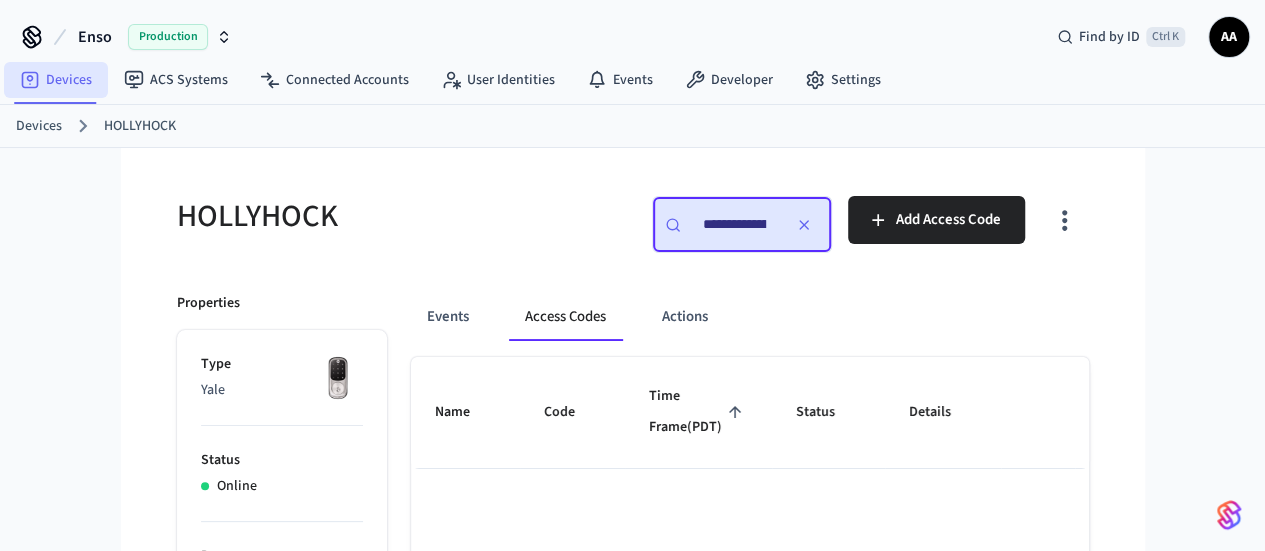 click 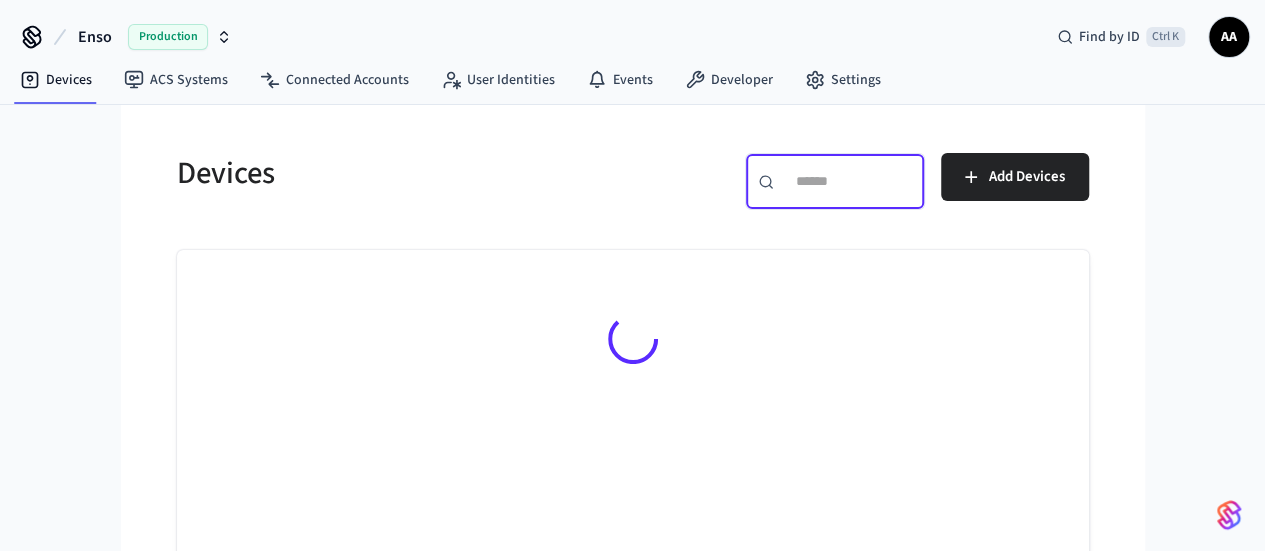 click at bounding box center (847, 181) 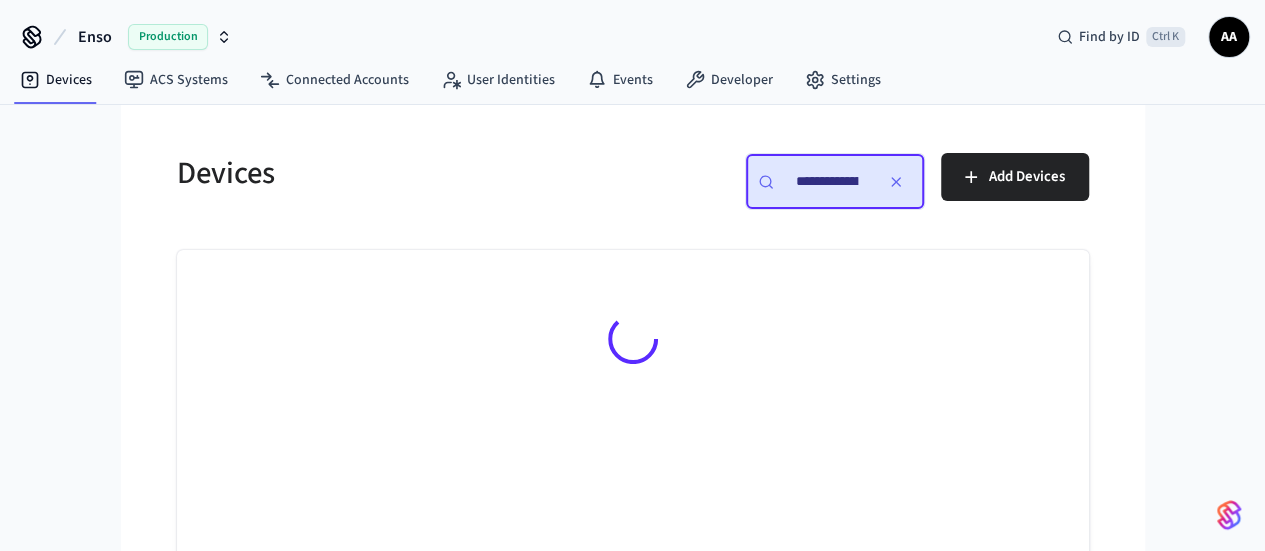 scroll, scrollTop: 0, scrollLeft: 177, axis: horizontal 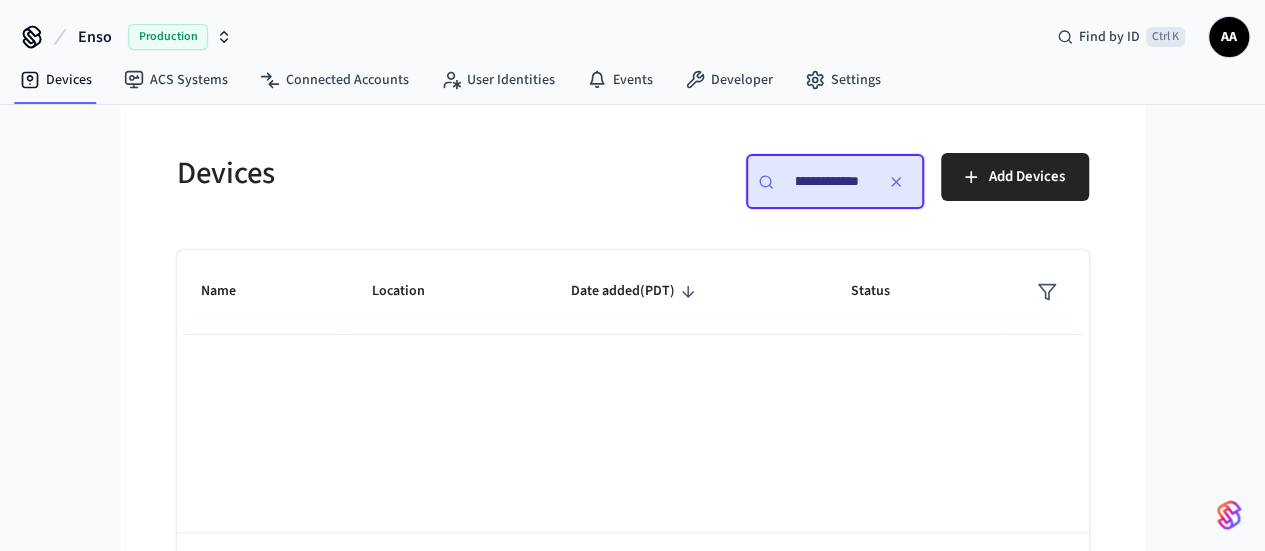 type on "**********" 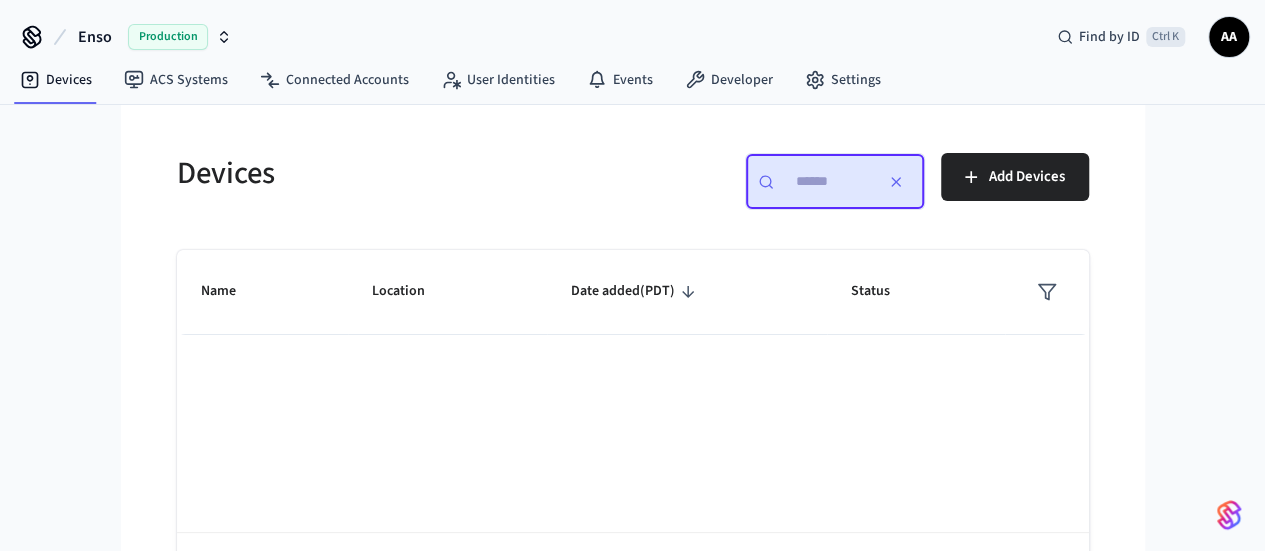 scroll, scrollTop: 0, scrollLeft: 0, axis: both 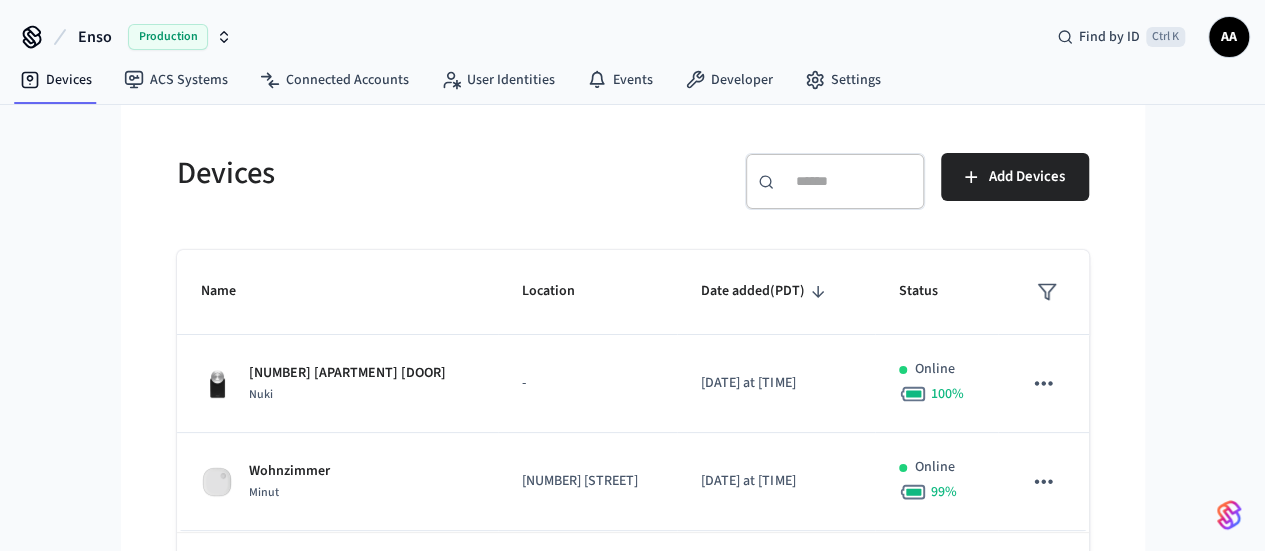 click on "​ ​ Add Devices" at bounding box center (867, 185) 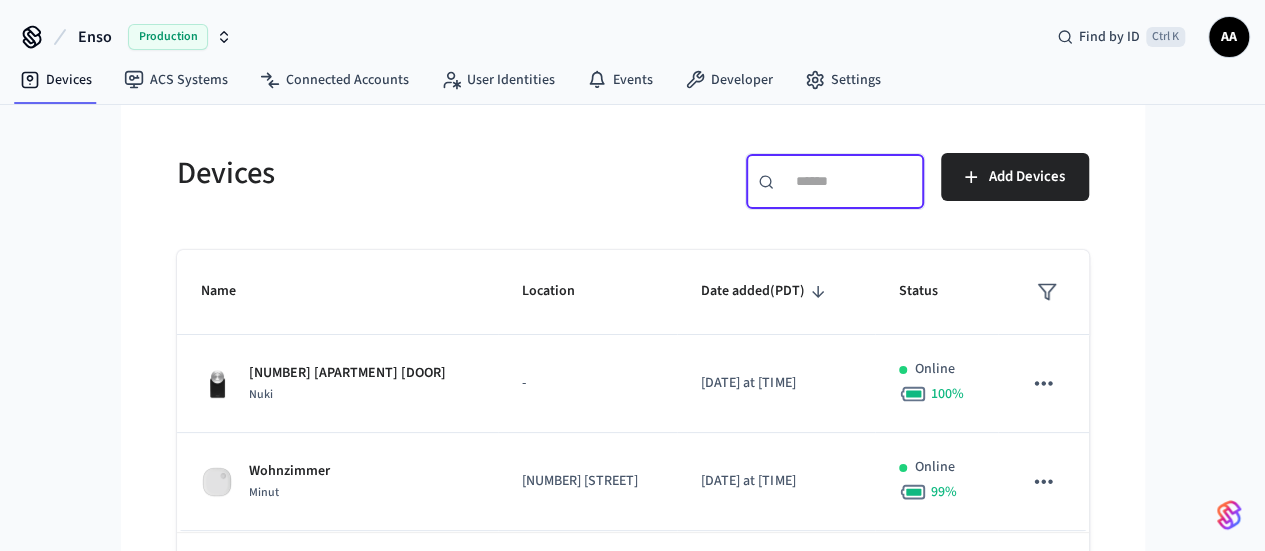 paste on "**********" 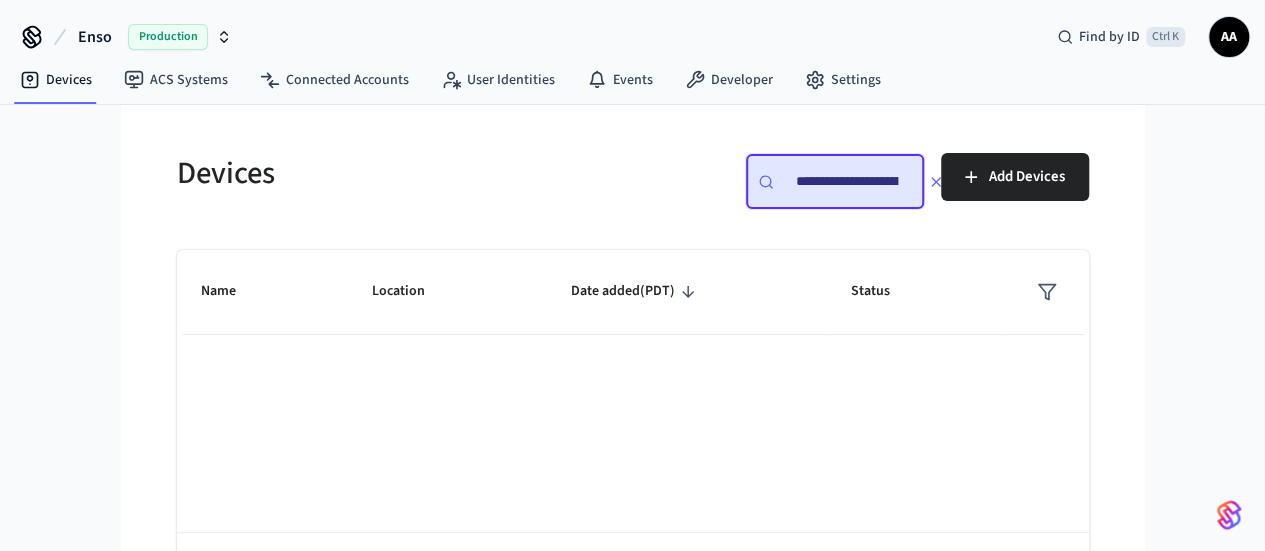 scroll, scrollTop: 0, scrollLeft: 177, axis: horizontal 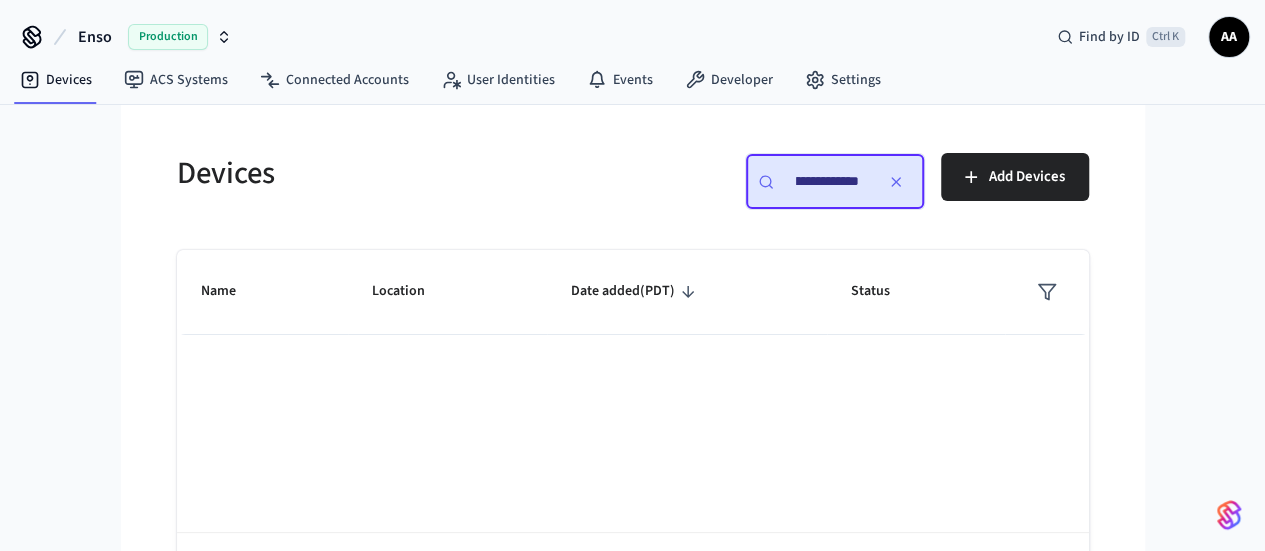 type on "**********" 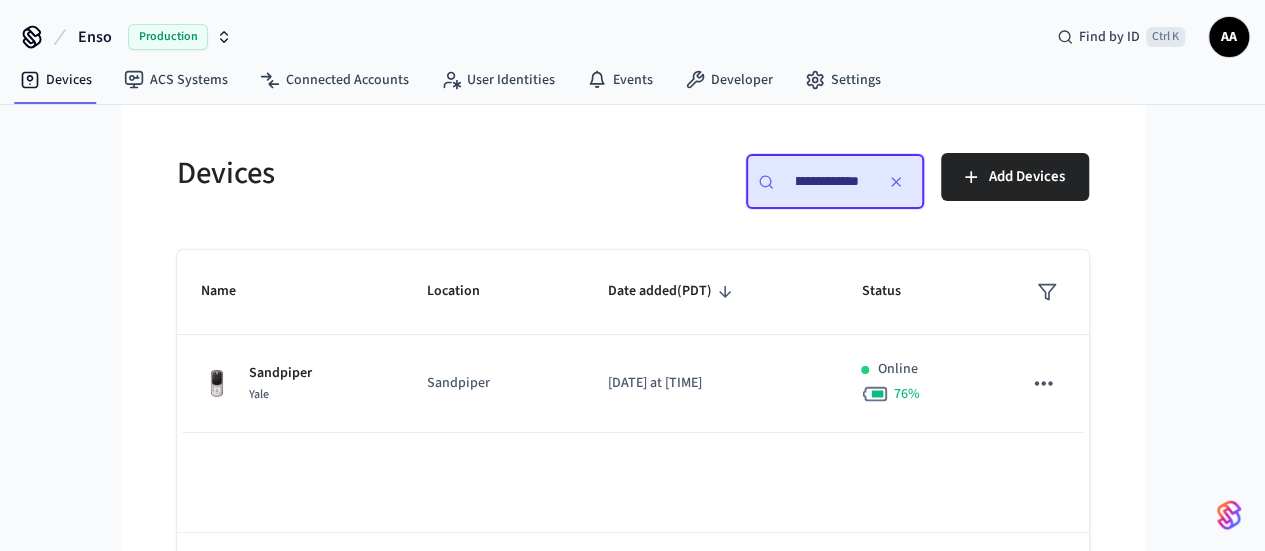 scroll, scrollTop: 0, scrollLeft: 0, axis: both 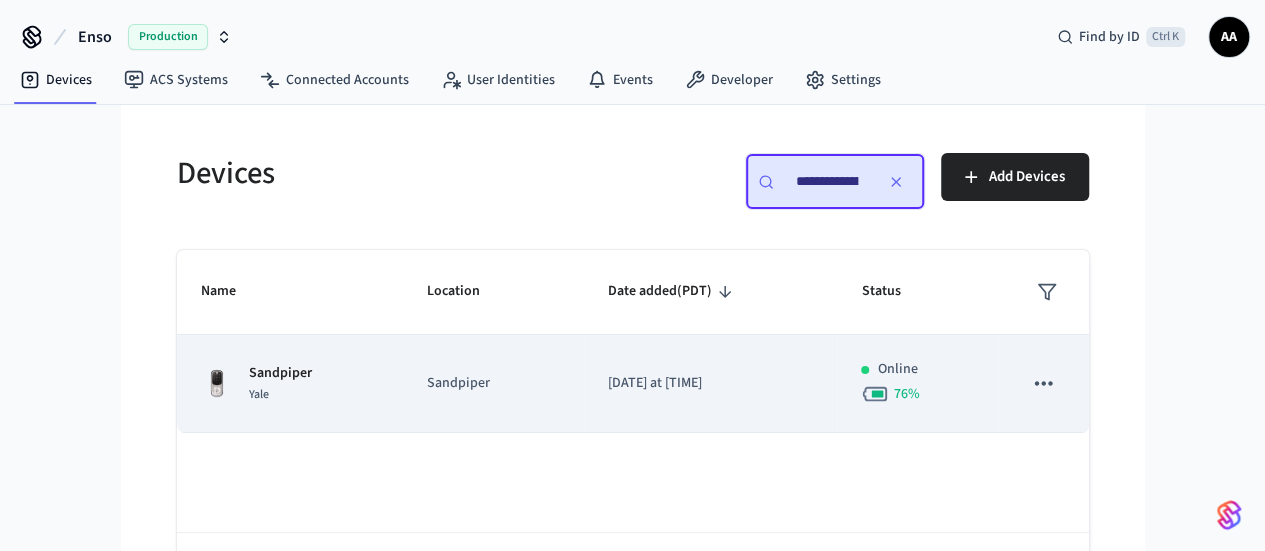 click on "Sandpiper" at bounding box center (493, 383) 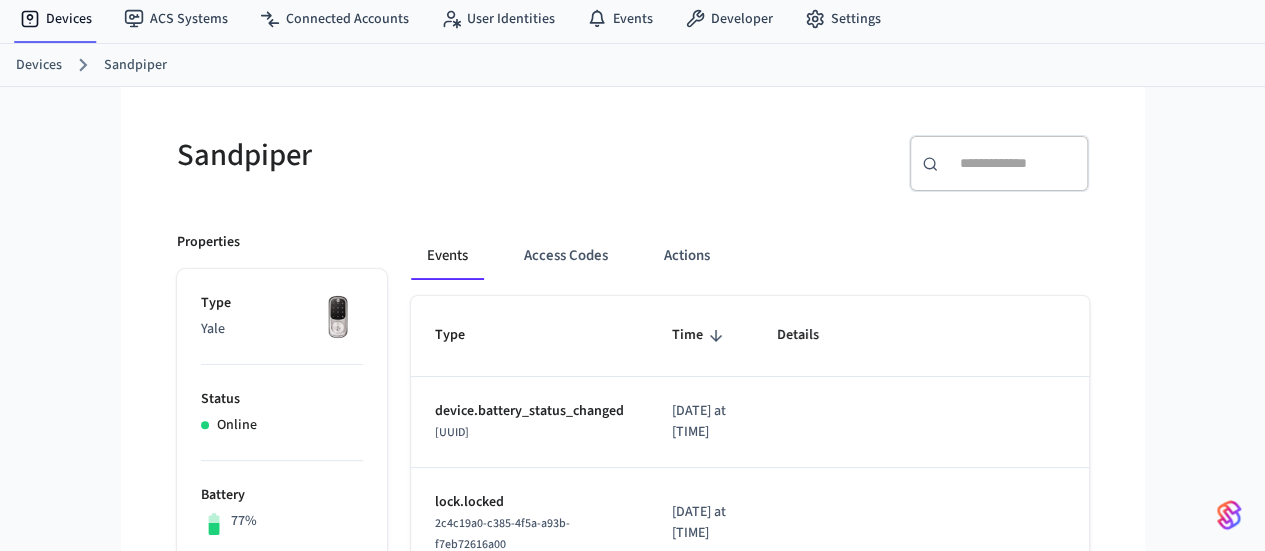 scroll, scrollTop: 200, scrollLeft: 0, axis: vertical 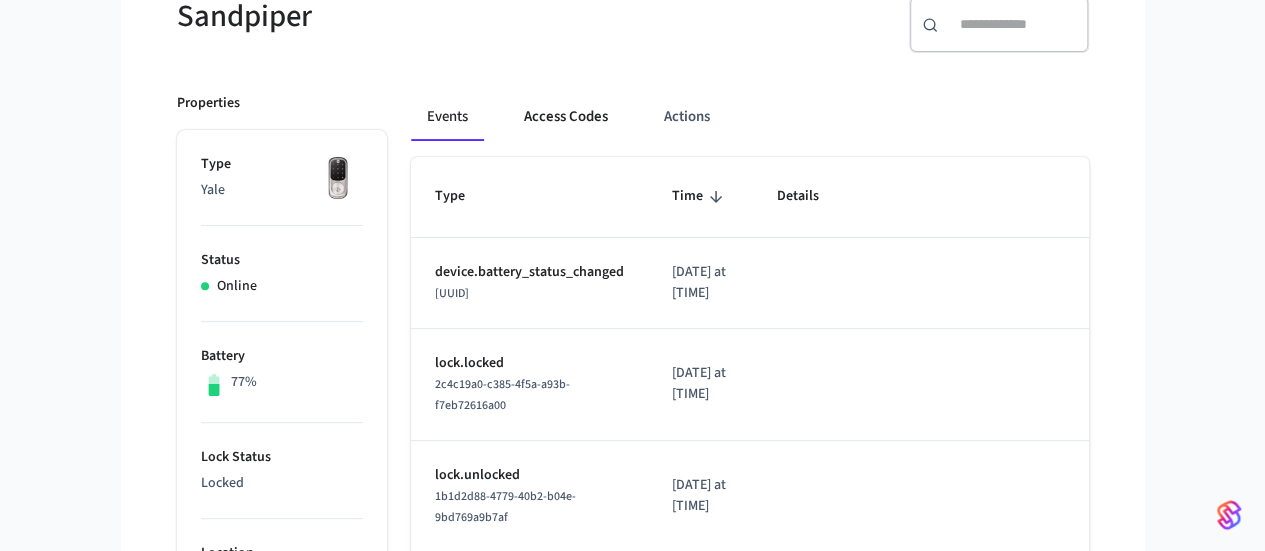 click on "Access Codes" at bounding box center (566, 117) 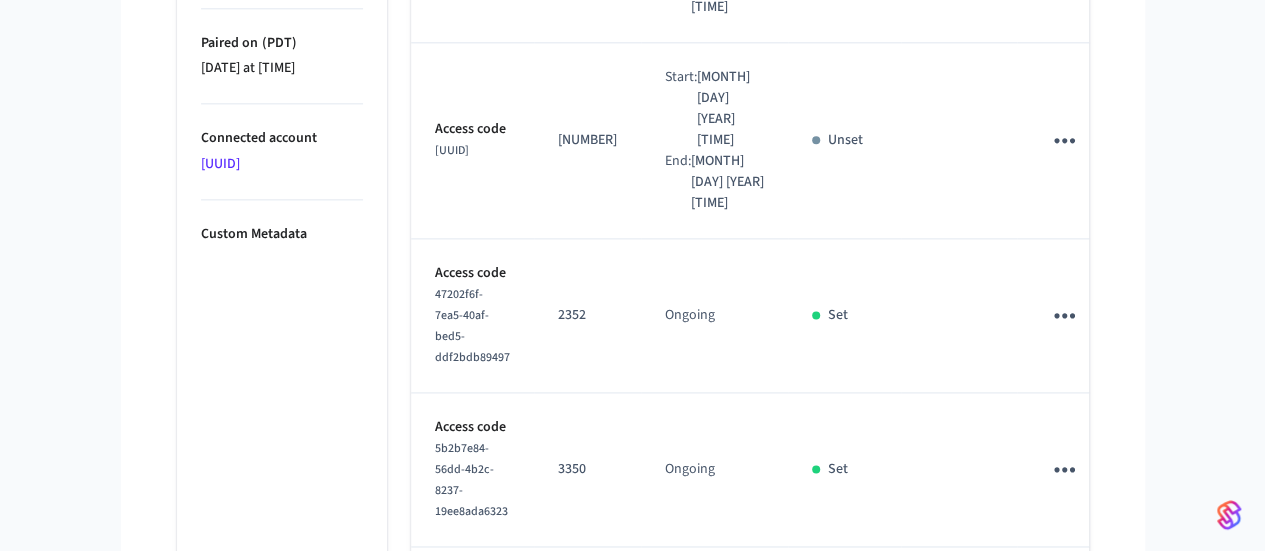 click 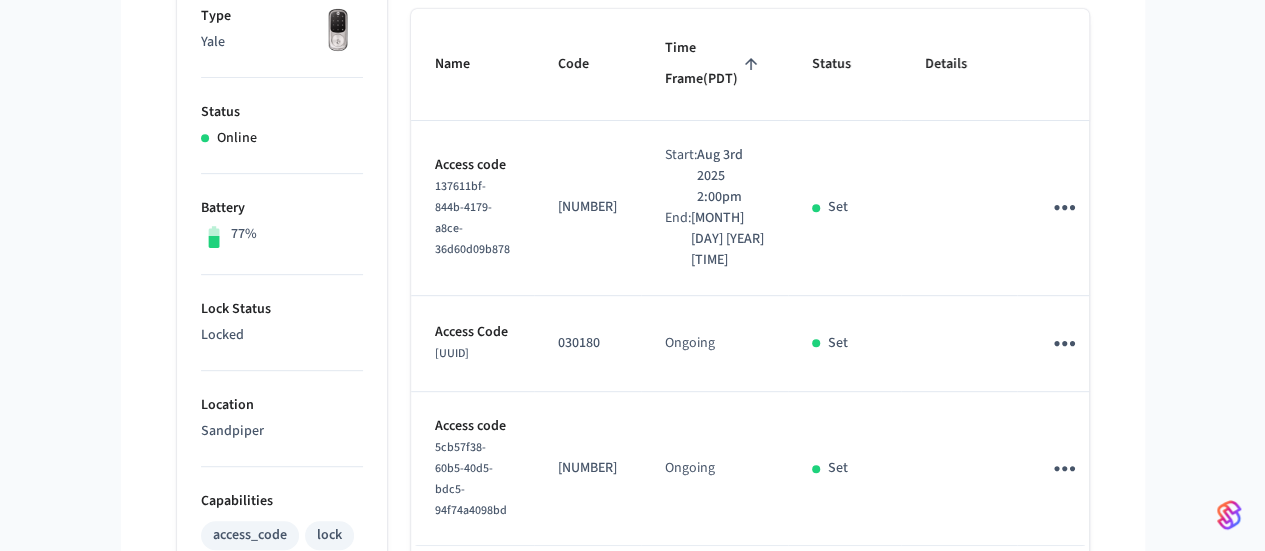 scroll, scrollTop: 0, scrollLeft: 0, axis: both 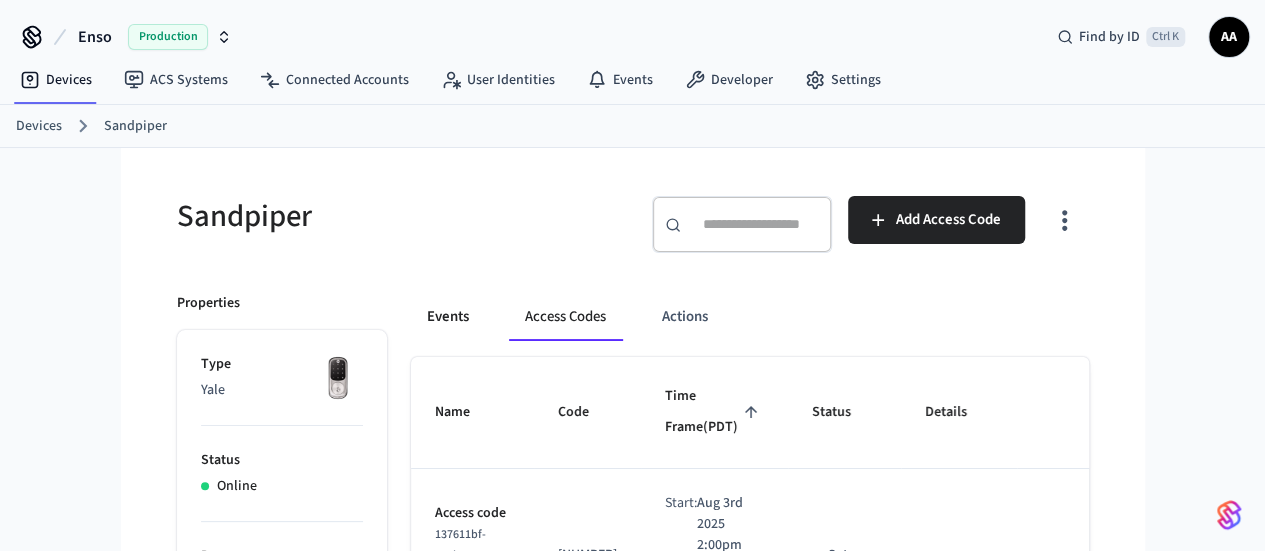 click on "Events" at bounding box center [448, 317] 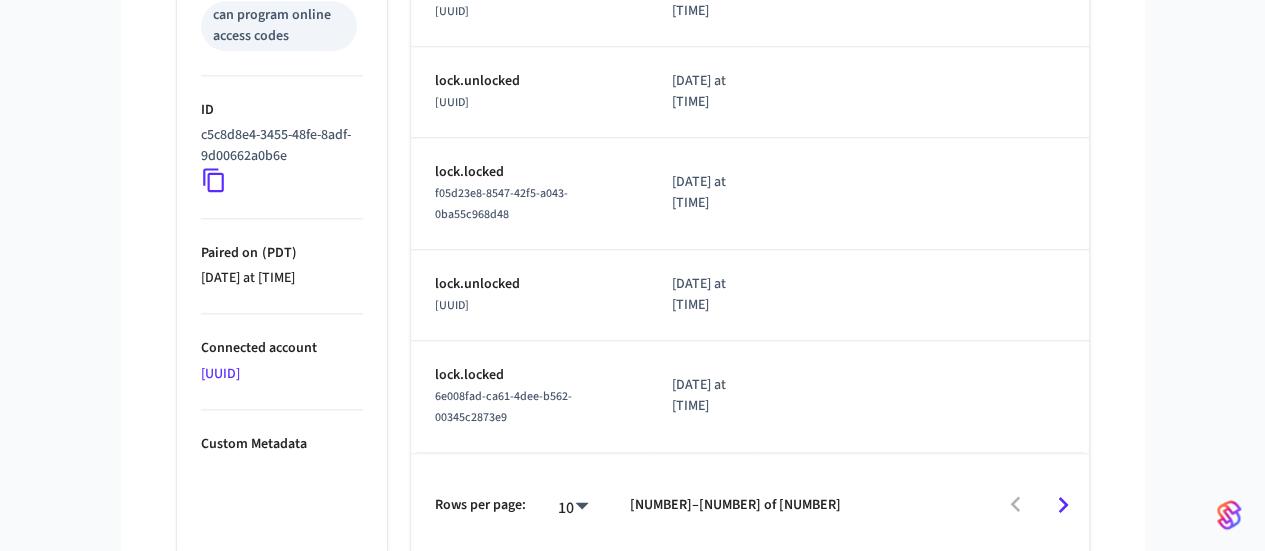 scroll, scrollTop: 1084, scrollLeft: 0, axis: vertical 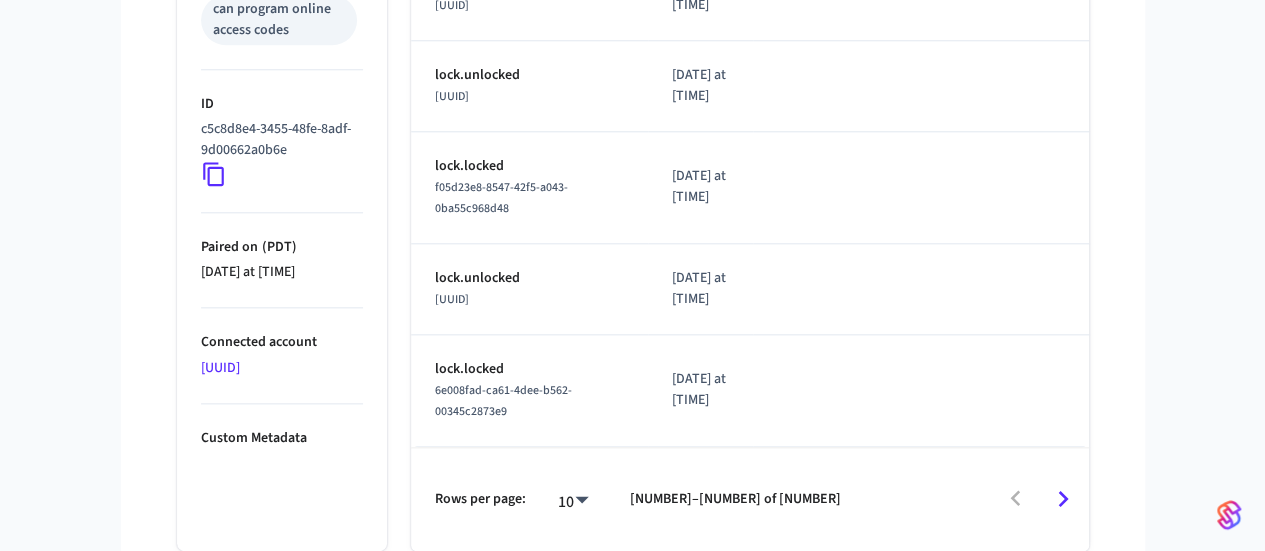 click 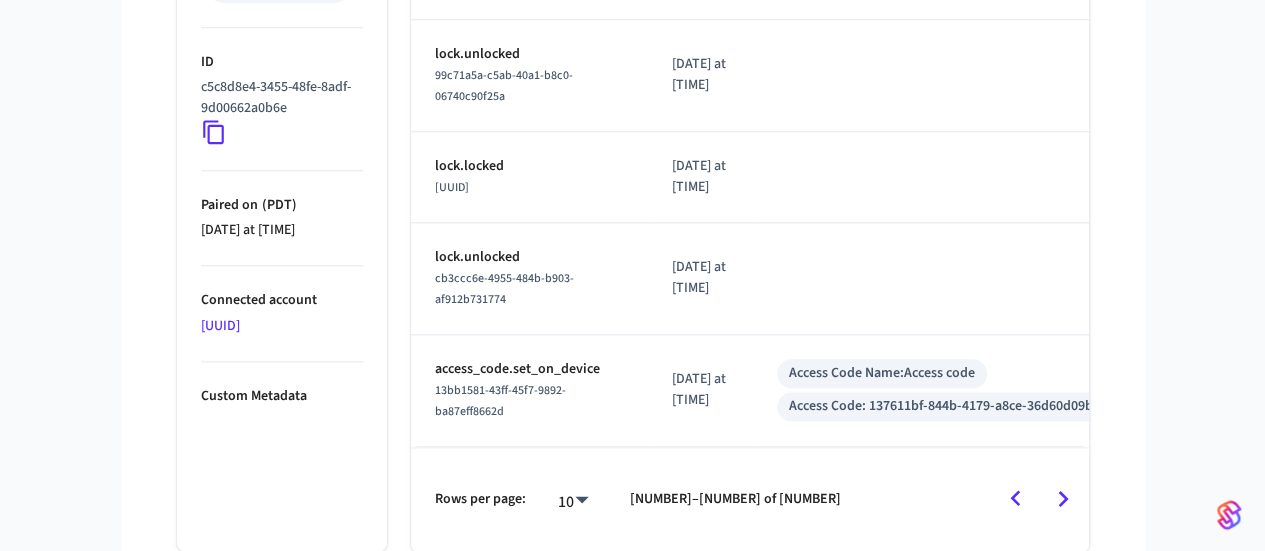 scroll, scrollTop: 1083, scrollLeft: 0, axis: vertical 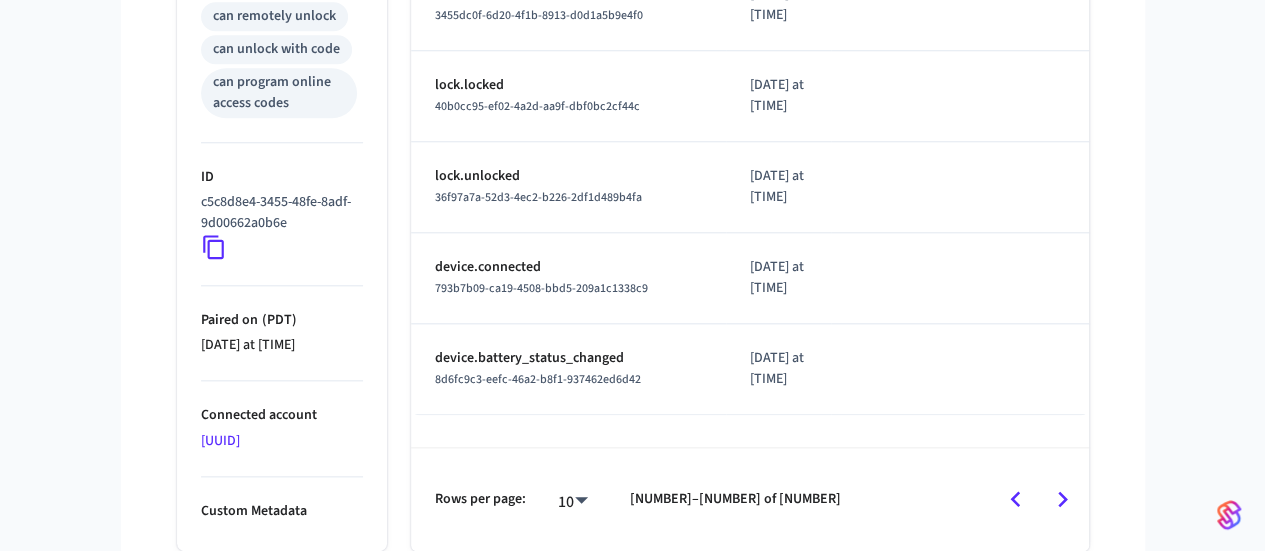 click 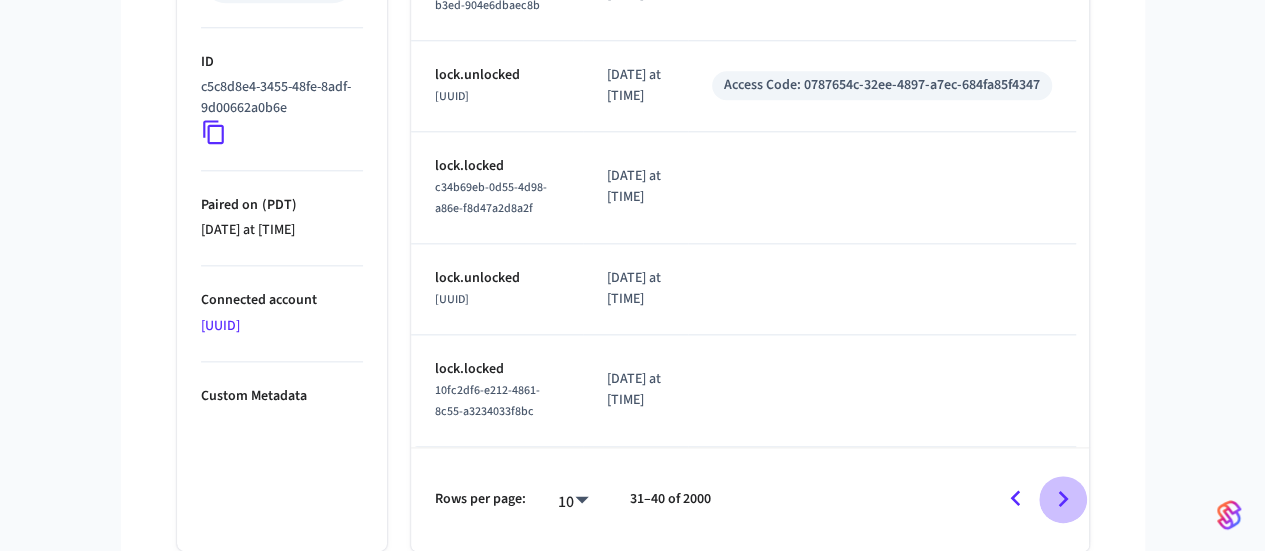 click 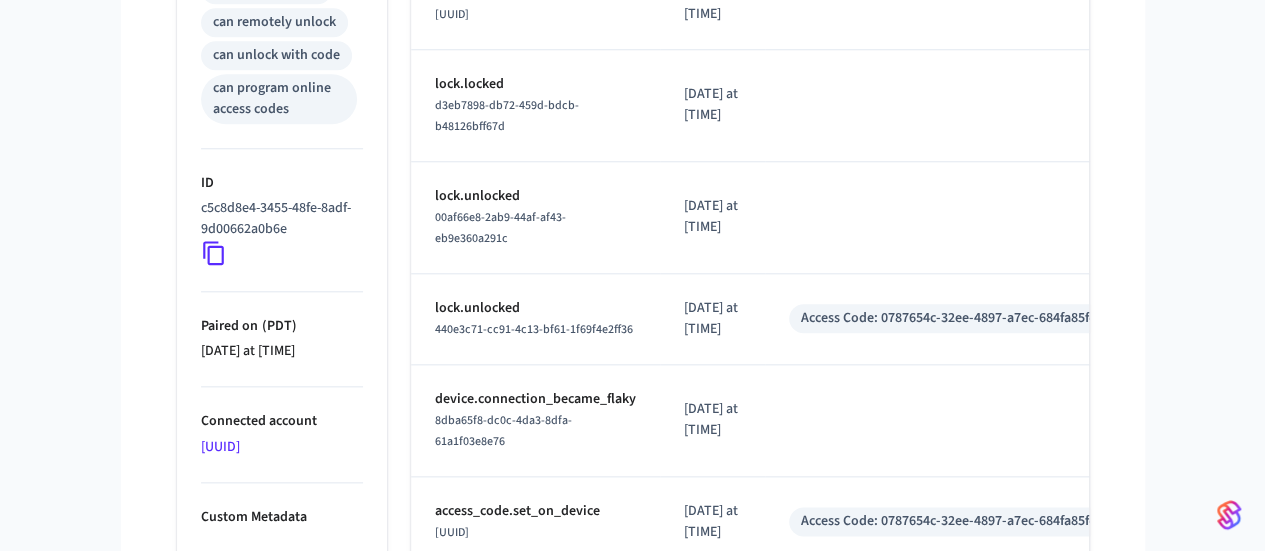 scroll, scrollTop: 958, scrollLeft: 0, axis: vertical 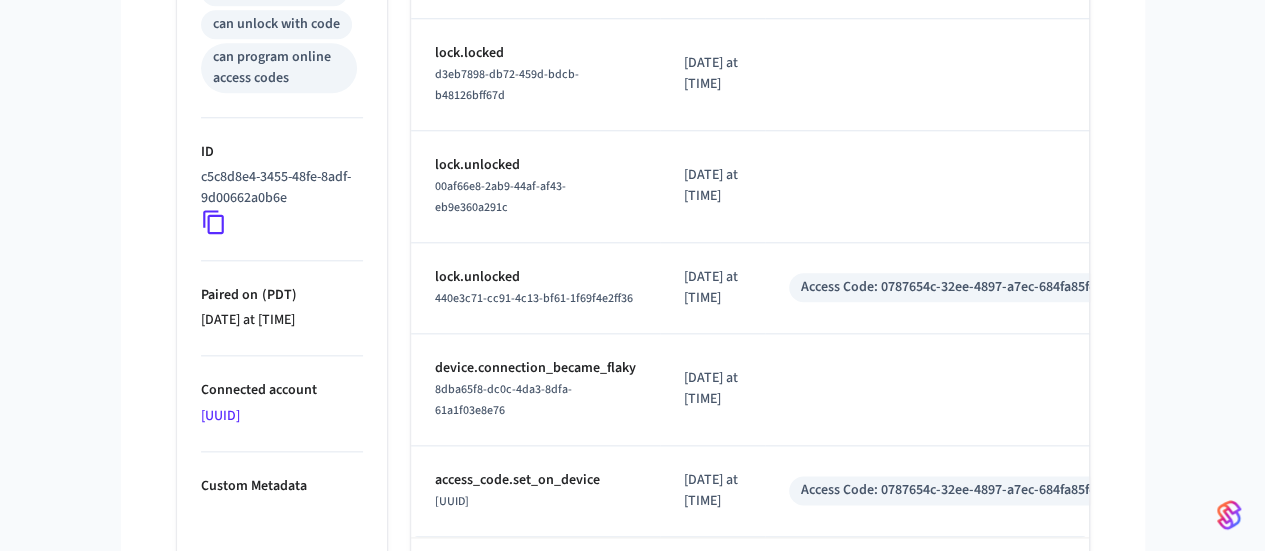 click 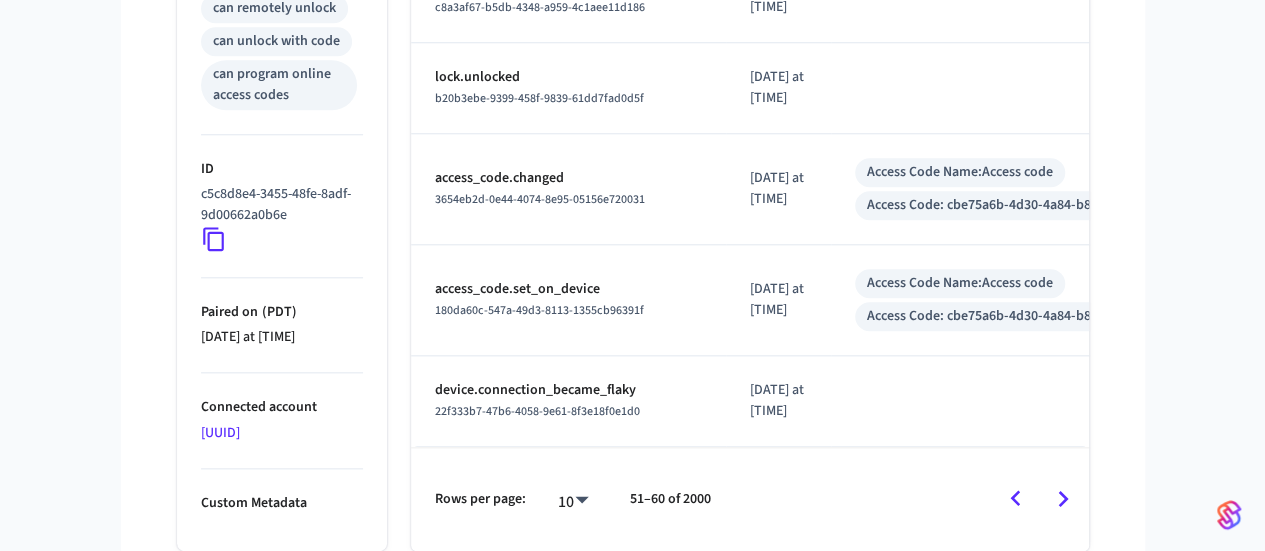 scroll, scrollTop: 1013, scrollLeft: 0, axis: vertical 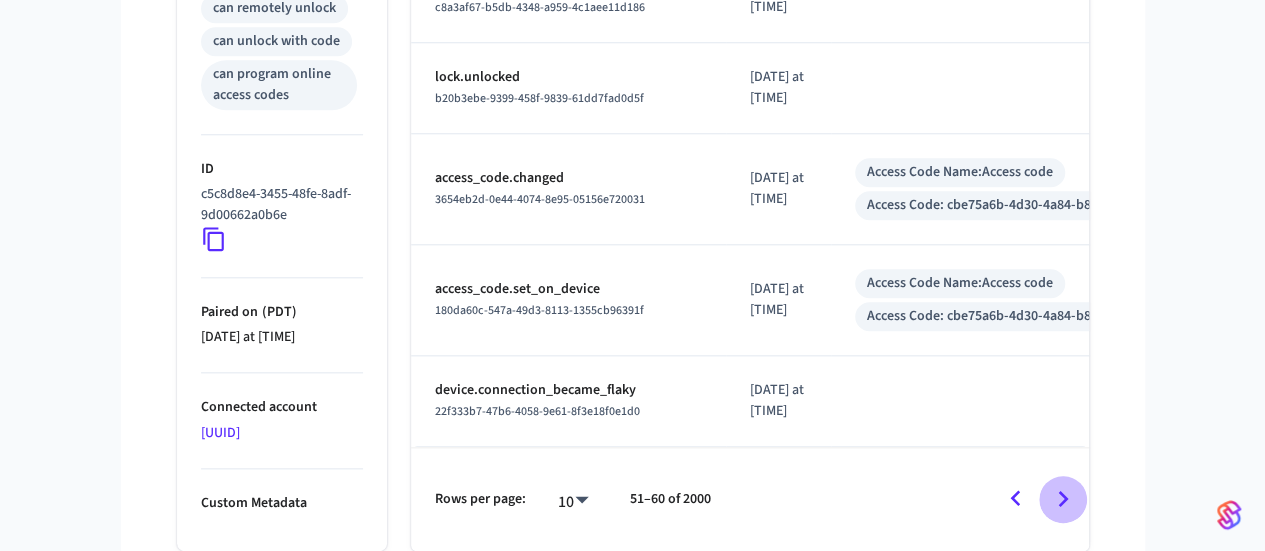 click 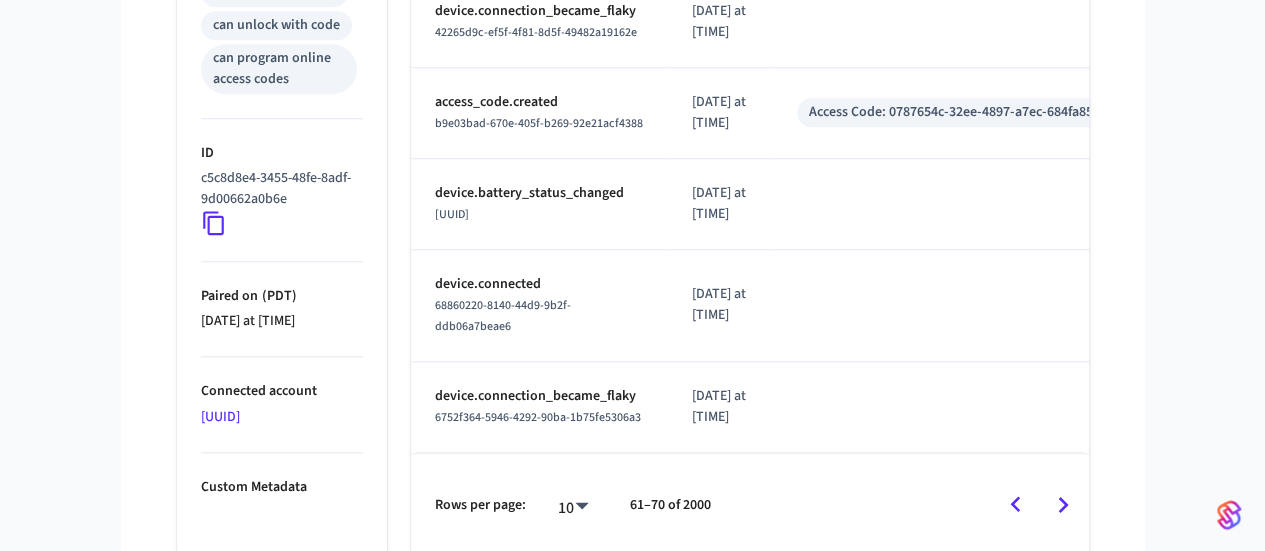 click 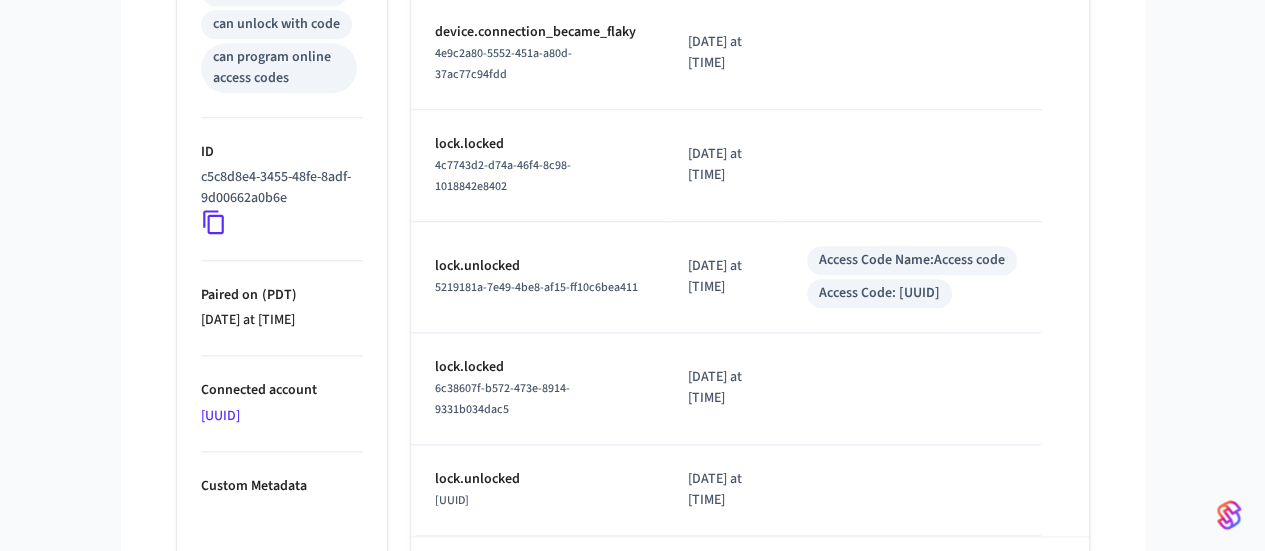 scroll, scrollTop: 978, scrollLeft: 0, axis: vertical 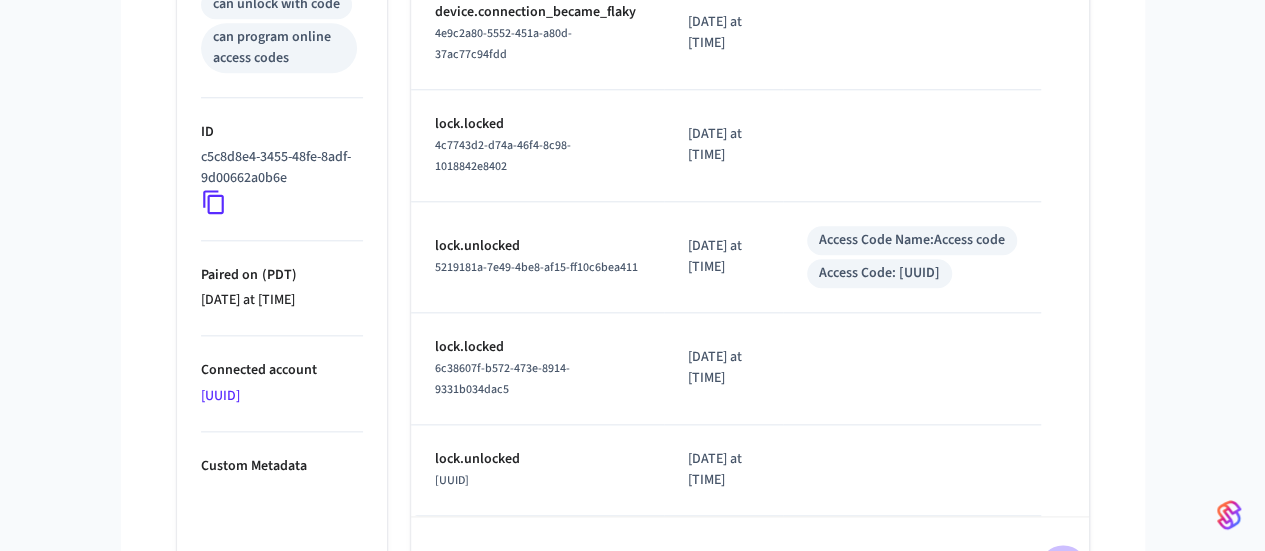 click 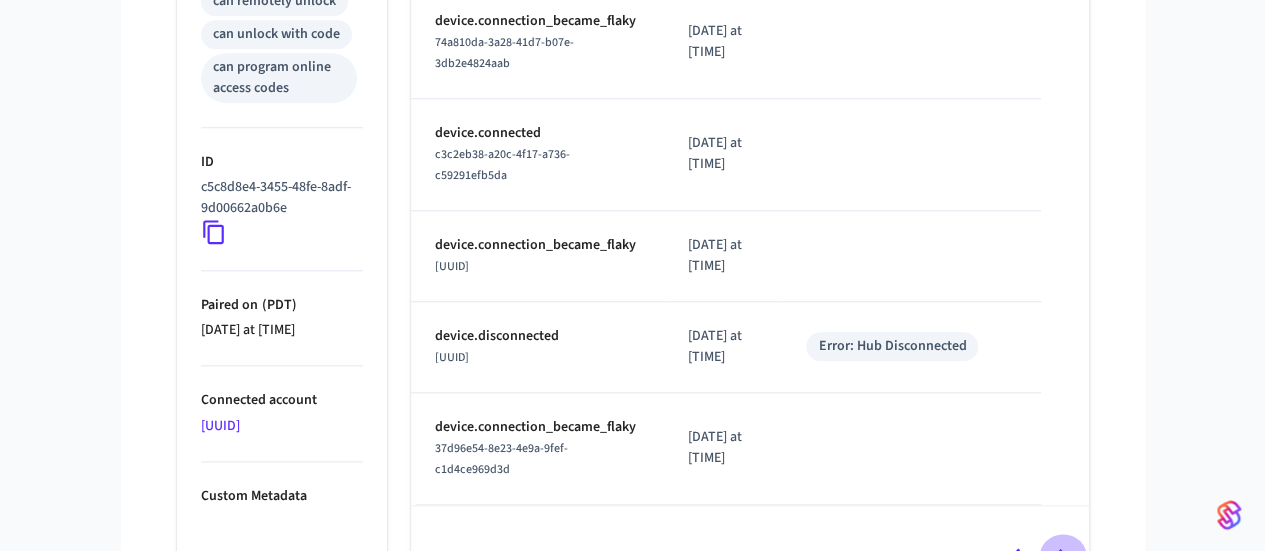 click 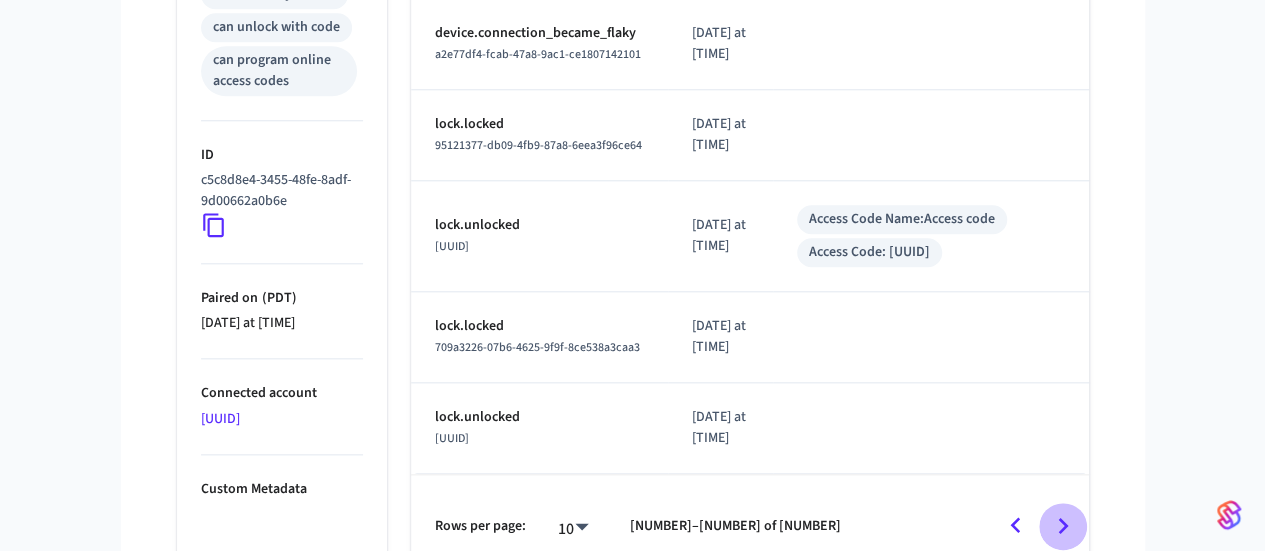 click 